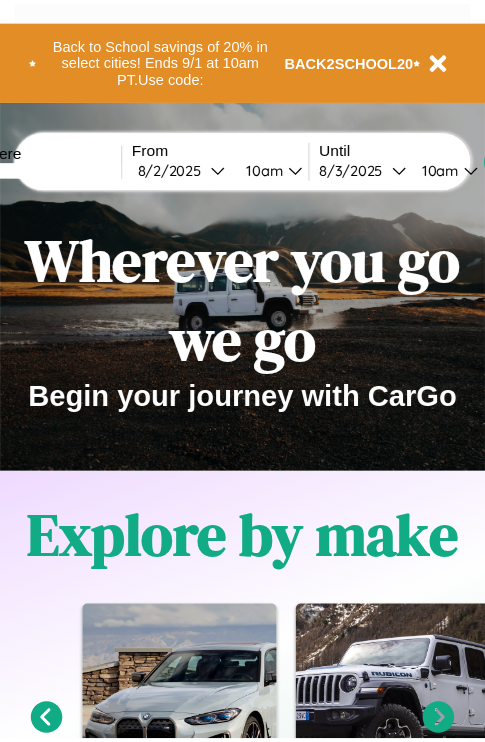 scroll, scrollTop: 0, scrollLeft: 0, axis: both 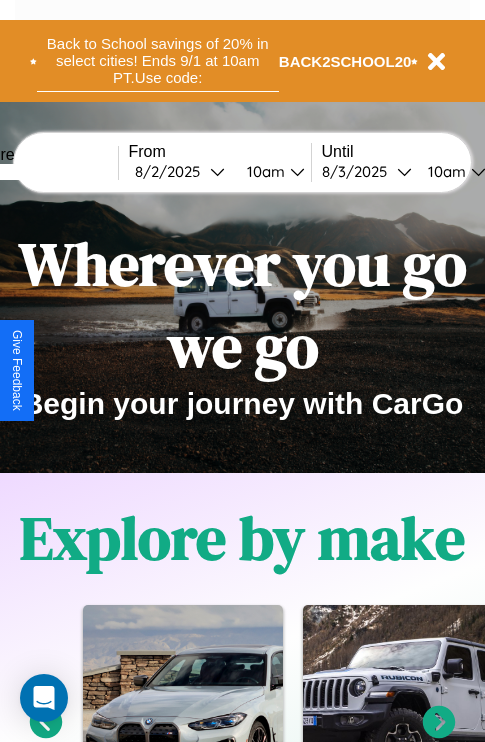 click on "Back to School savings of 20% in select cities! Ends 9/1 at 10am PT.  Use code:" at bounding box center (158, 61) 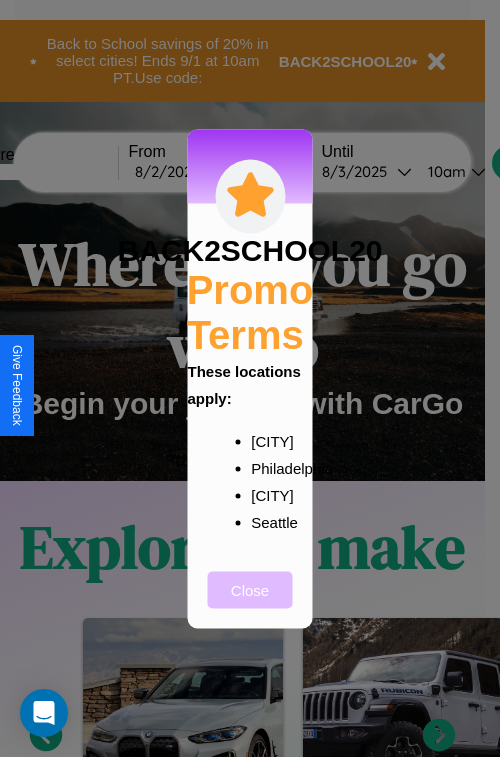 click on "Close" at bounding box center (250, 589) 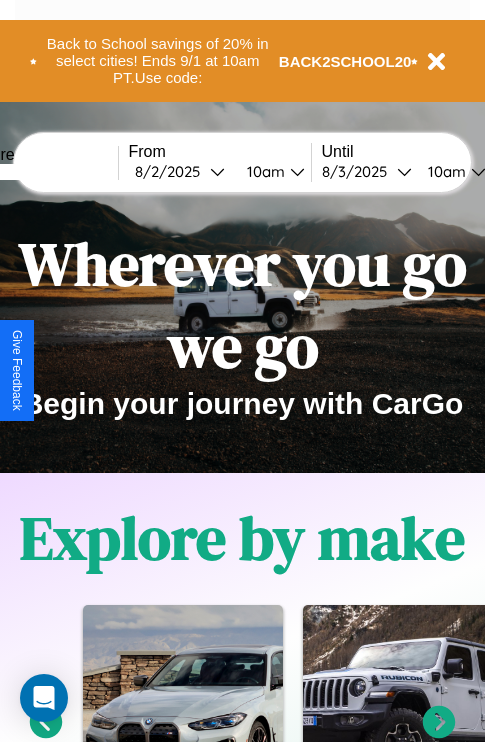 click at bounding box center [43, 172] 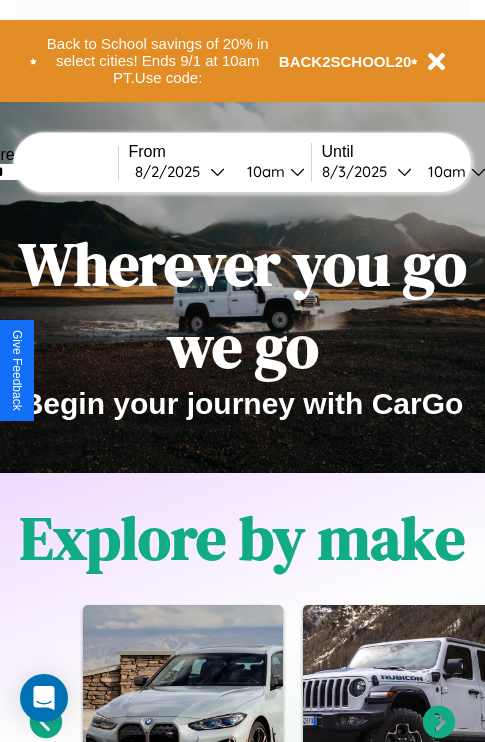 type on "******" 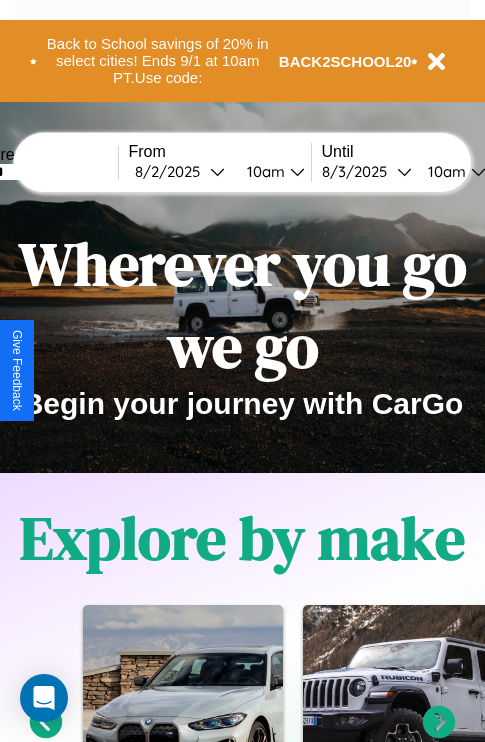 click on "8 / 2 / 2025" at bounding box center [172, 171] 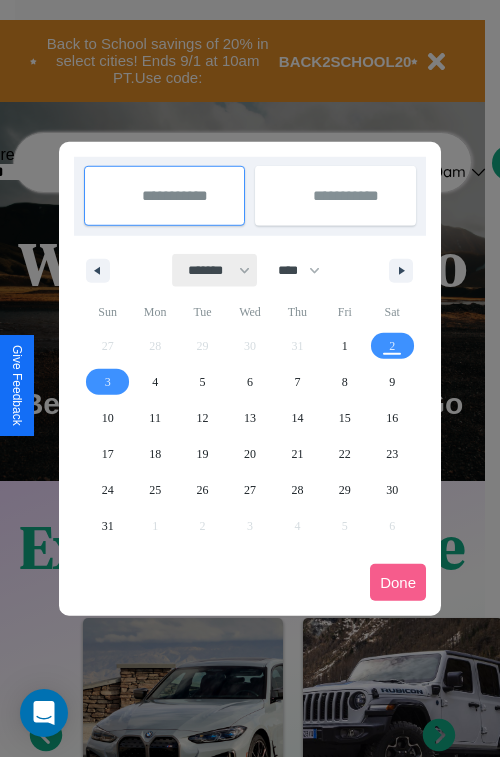 click on "******* ******** ***** ***** *** **** **** ****** ********* ******* ******** ********" at bounding box center (215, 270) 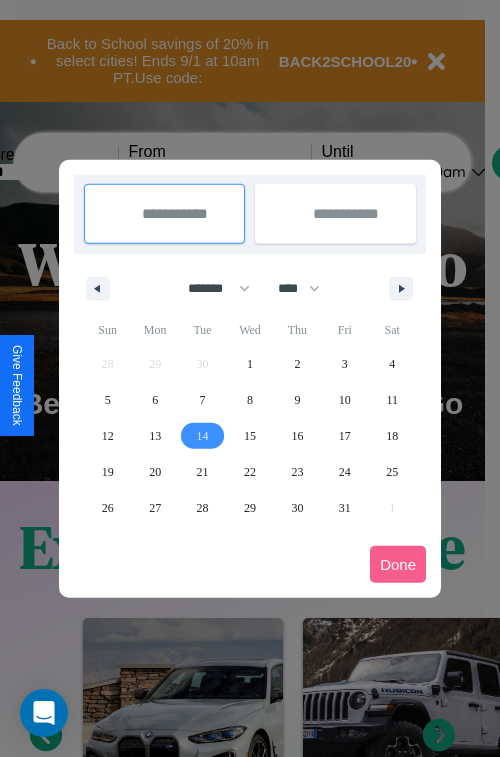 click on "14" at bounding box center (203, 436) 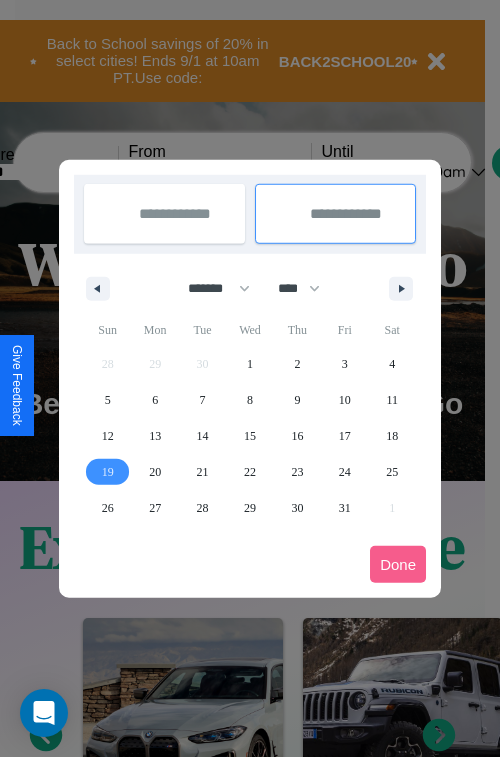 click on "19" at bounding box center [108, 472] 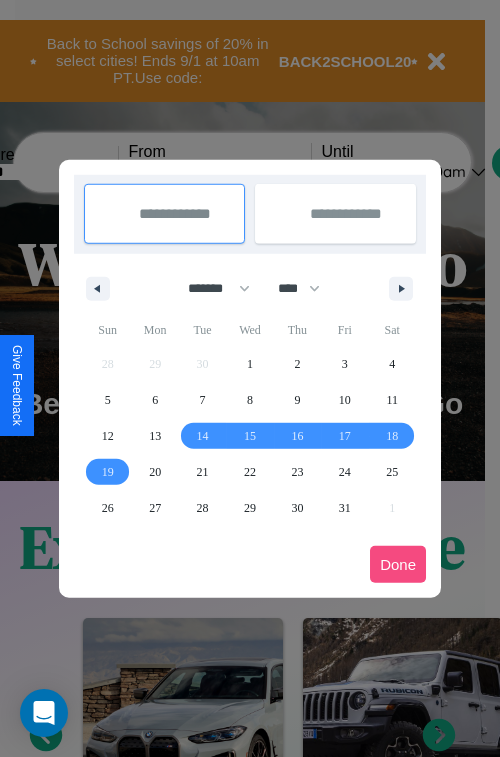 click on "Done" at bounding box center (398, 564) 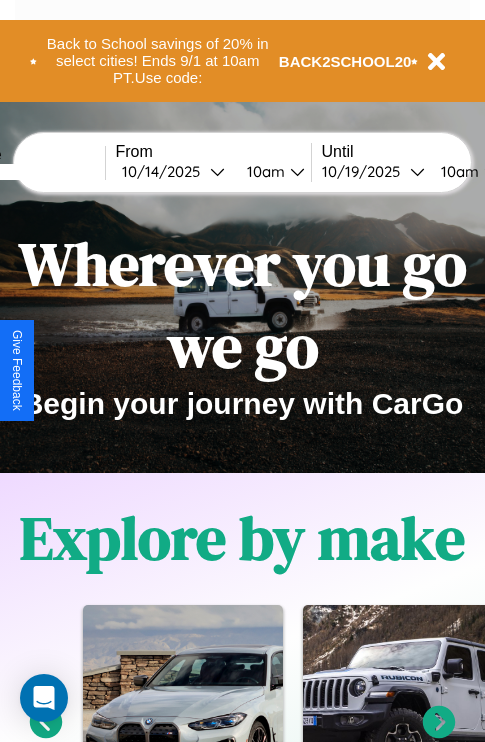 scroll, scrollTop: 0, scrollLeft: 80, axis: horizontal 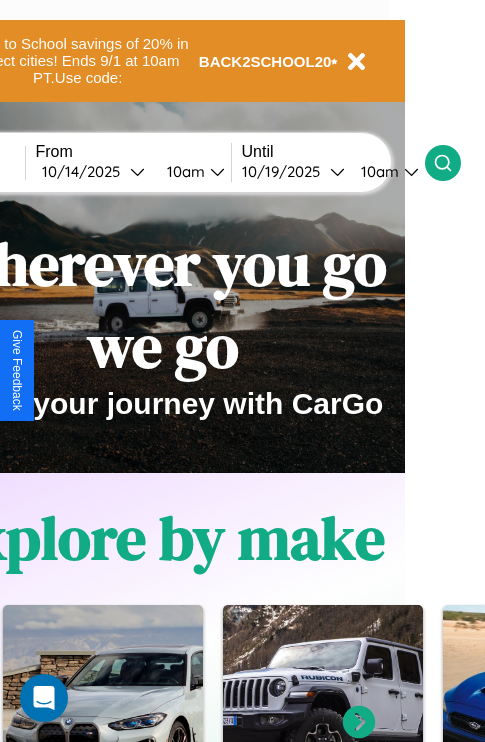 click 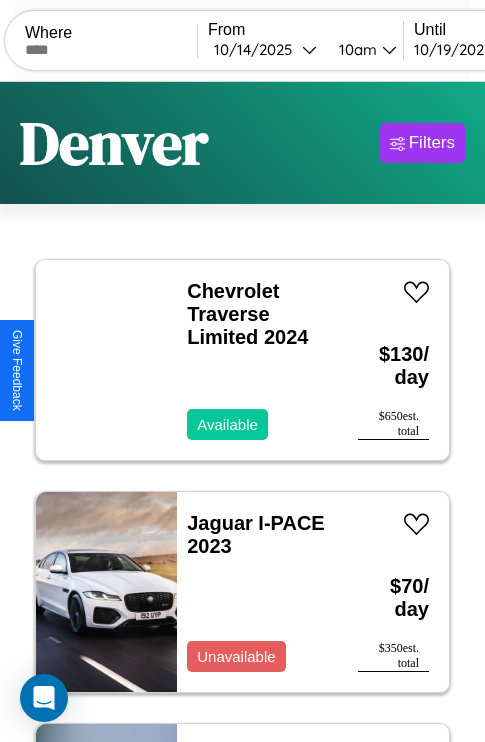 scroll, scrollTop: 95, scrollLeft: 0, axis: vertical 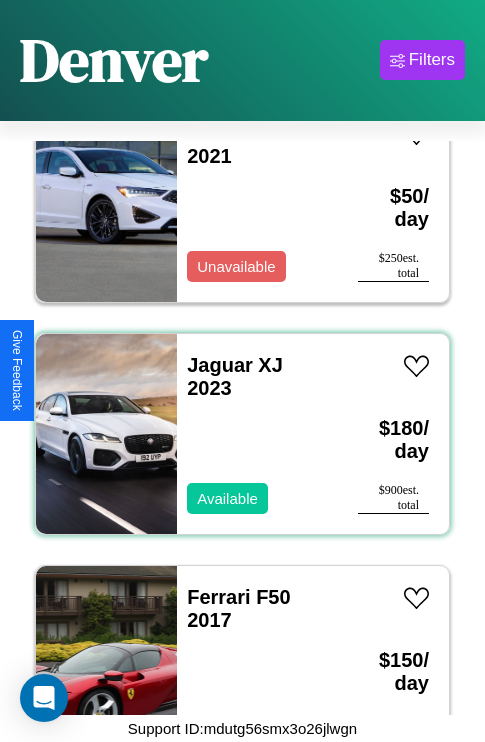 click on "Jaguar   XJ   2023 Available" at bounding box center (257, 434) 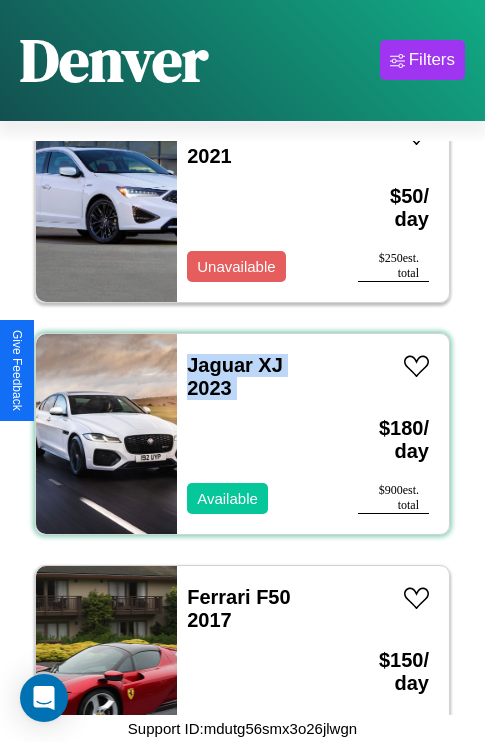 click on "Jaguar   XJ   2023 Available" at bounding box center (257, 434) 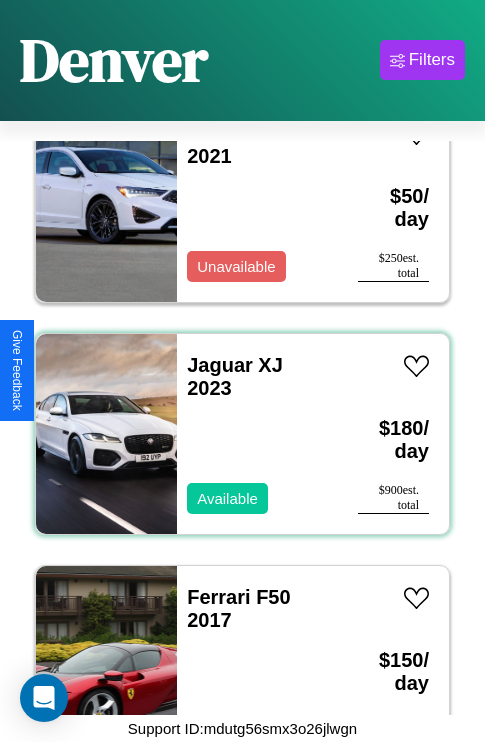 click on "Jaguar   XJ   2023 Available" at bounding box center [257, 434] 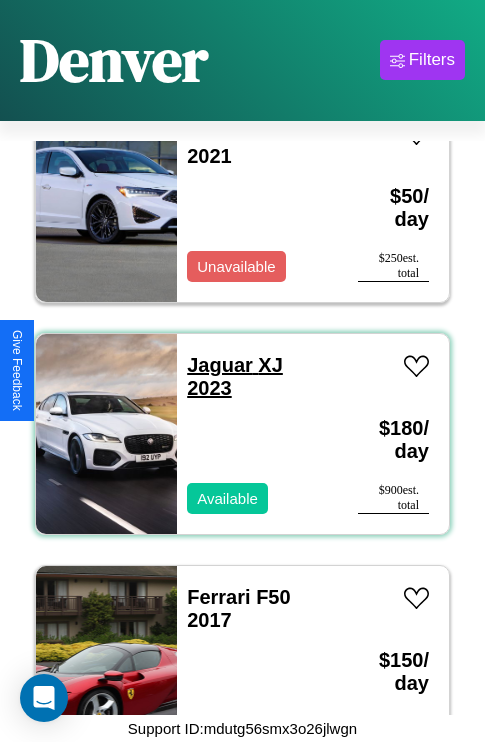 click on "Jaguar   XJ   2023" at bounding box center [235, 376] 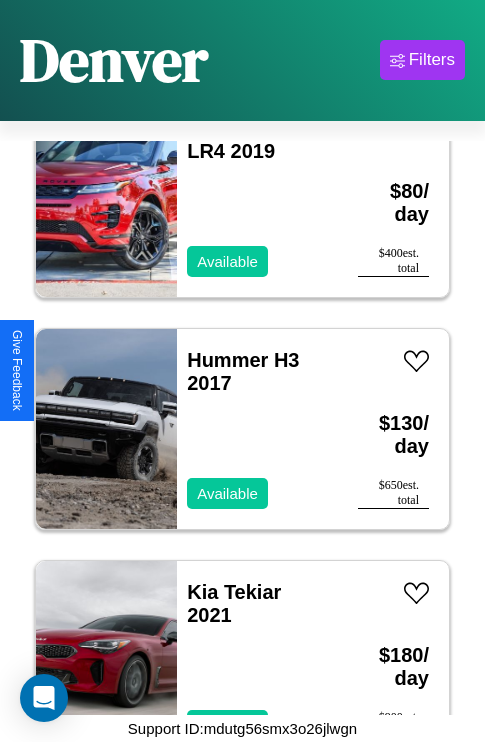 scroll, scrollTop: 539, scrollLeft: 0, axis: vertical 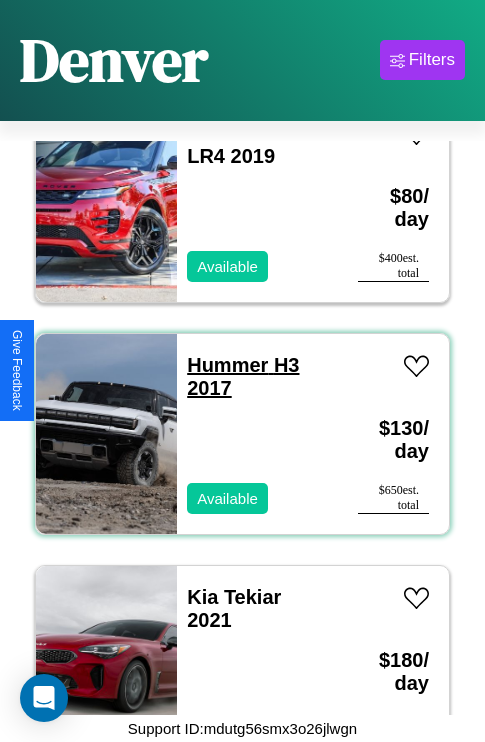 click on "Hummer   H3   2017" at bounding box center [243, 376] 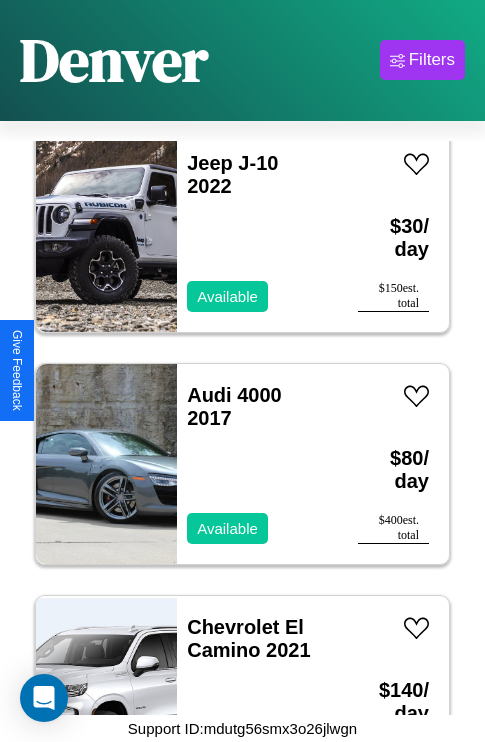 scroll, scrollTop: 3555, scrollLeft: 0, axis: vertical 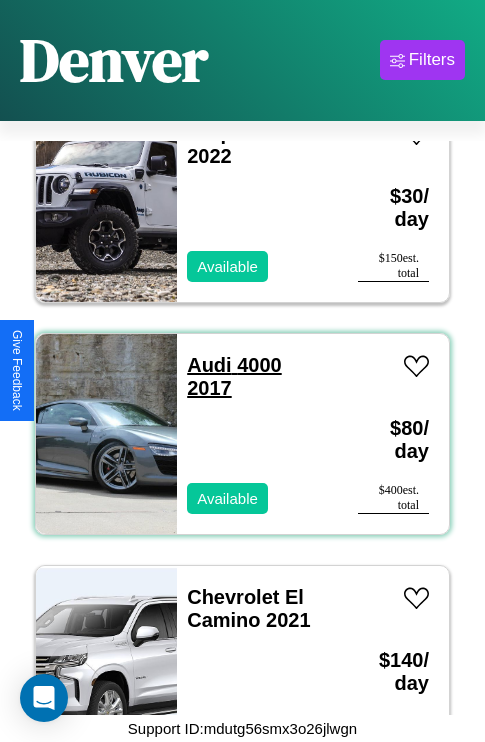 click on "Audi   4000   2017" at bounding box center (234, 376) 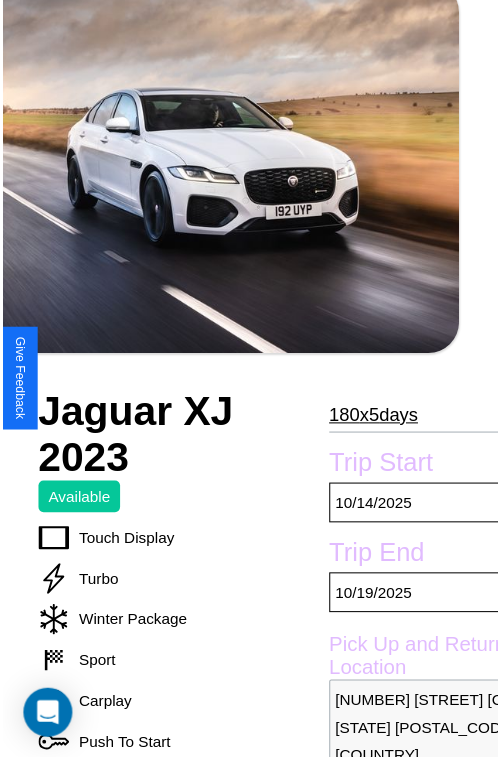 scroll, scrollTop: 221, scrollLeft: 84, axis: both 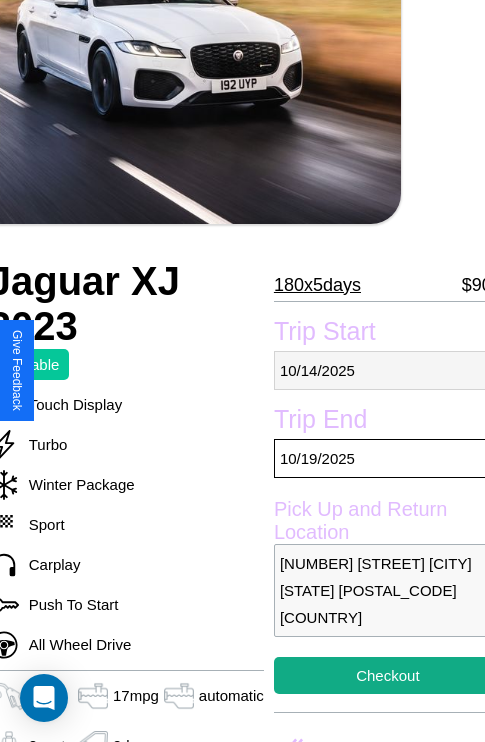 click on "10 / 14 / 2025" at bounding box center [388, 370] 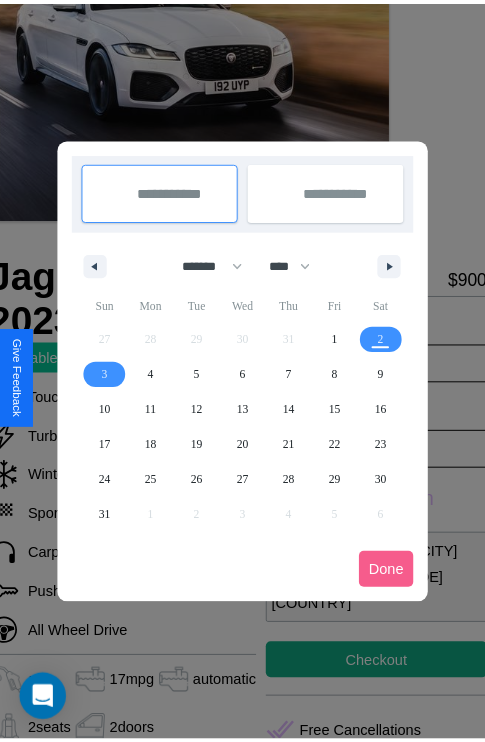 scroll, scrollTop: 0, scrollLeft: 84, axis: horizontal 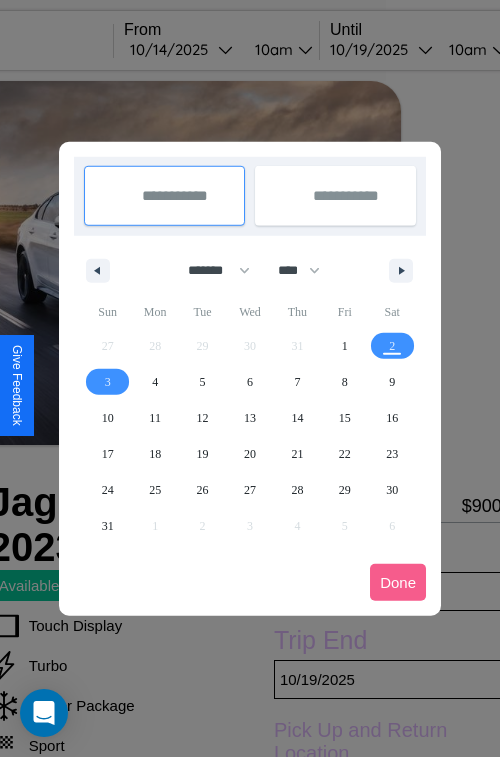 click at bounding box center (250, 378) 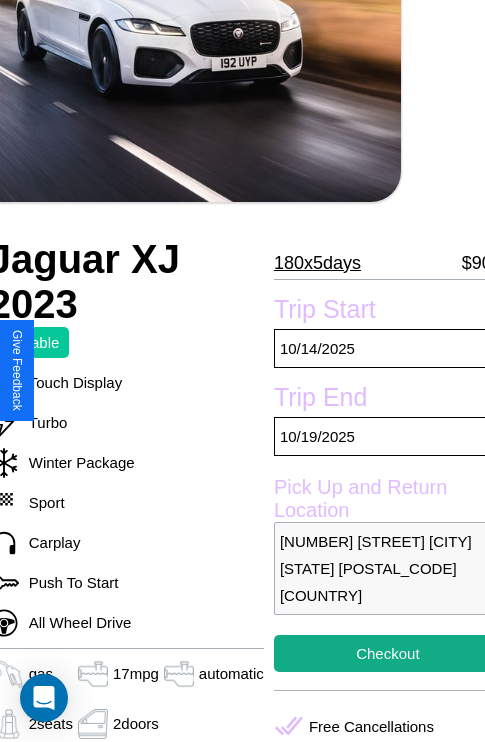 scroll, scrollTop: 499, scrollLeft: 84, axis: both 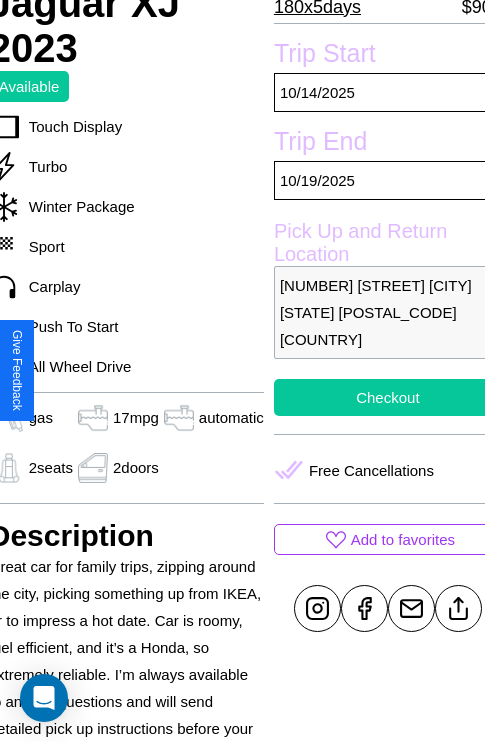 click on "Checkout" at bounding box center (388, 397) 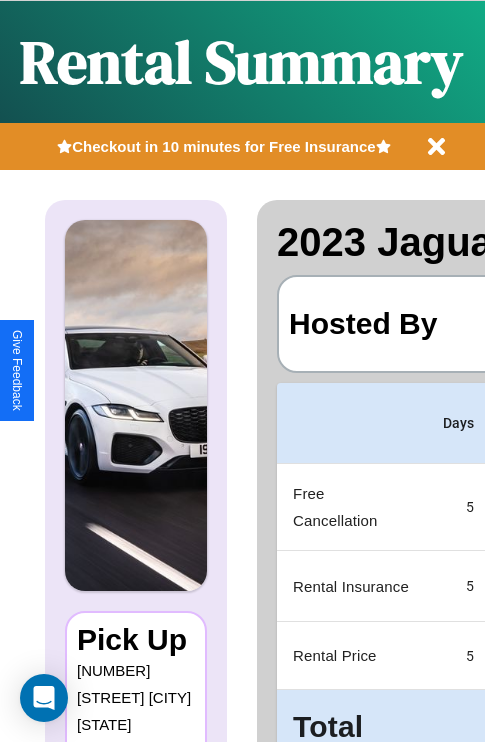 scroll, scrollTop: 0, scrollLeft: 383, axis: horizontal 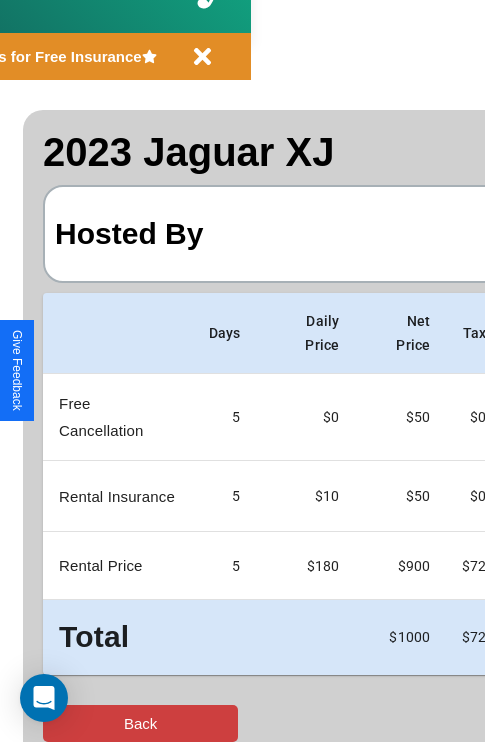 click on "Back" at bounding box center [140, 723] 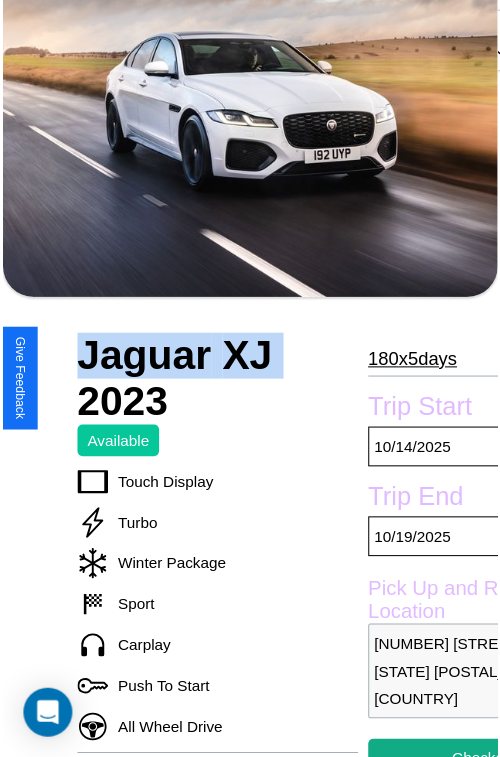 scroll, scrollTop: 221, scrollLeft: 84, axis: both 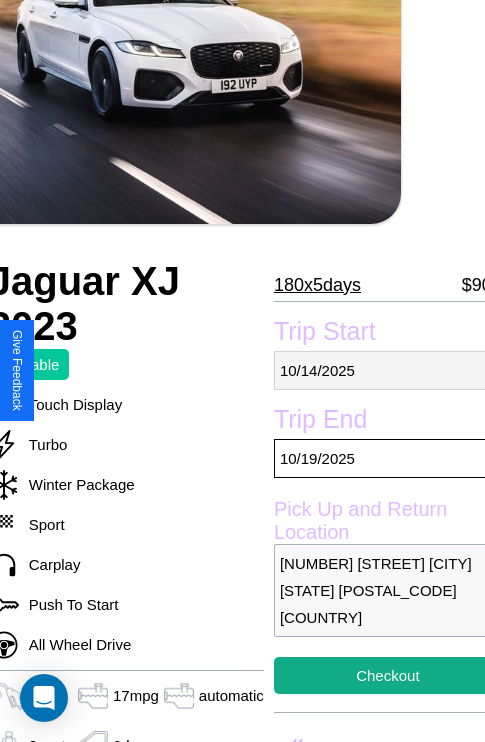 click on "10 / 14 / 2025" at bounding box center [388, 370] 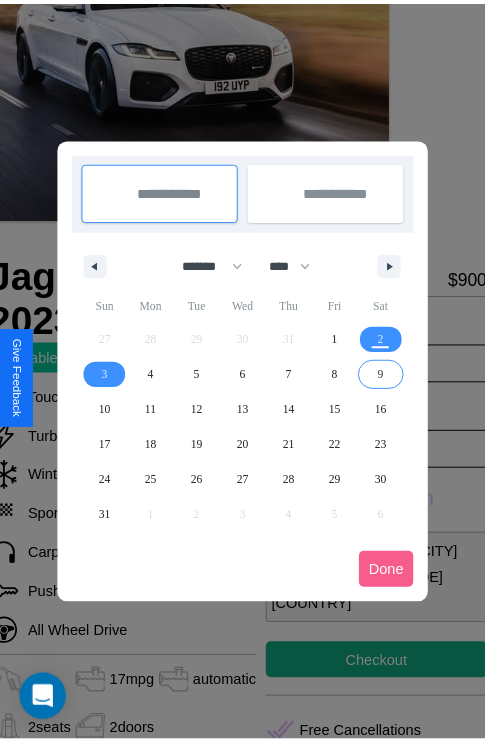 scroll, scrollTop: 0, scrollLeft: 84, axis: horizontal 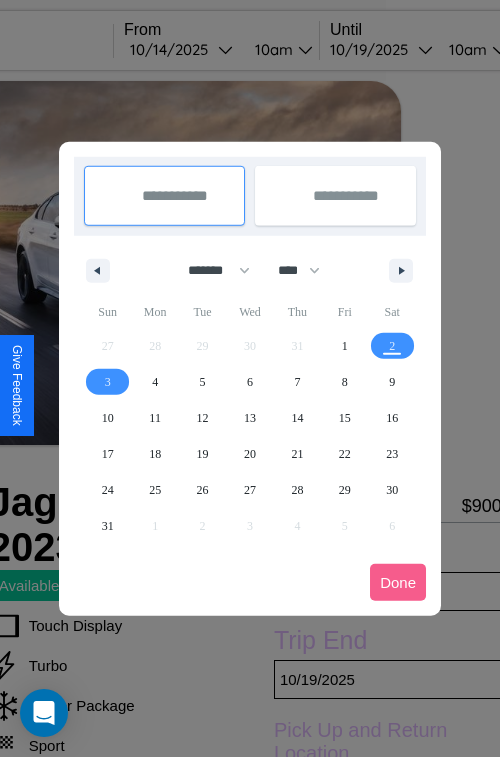 click at bounding box center [250, 378] 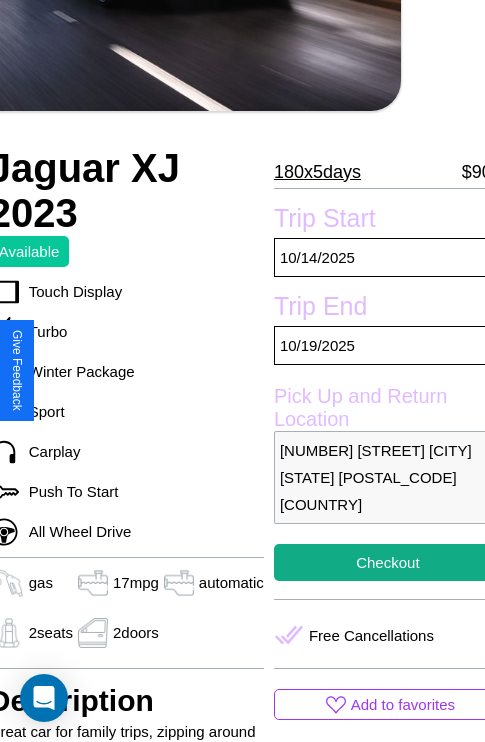 scroll, scrollTop: 427, scrollLeft: 84, axis: both 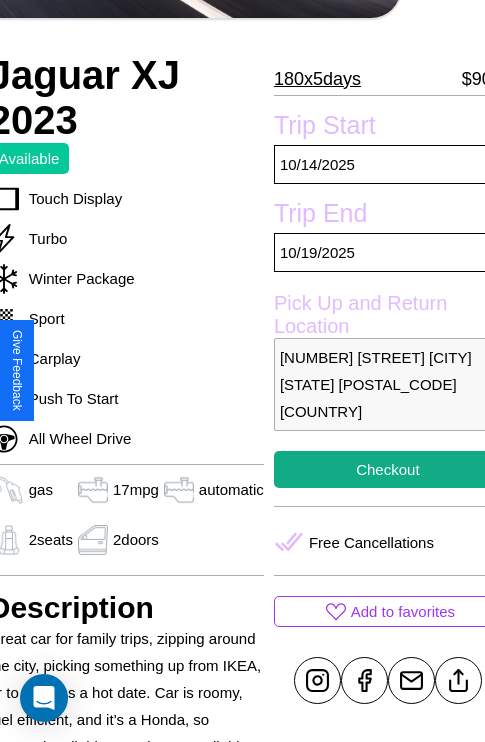 click on "1301 Third Street  Denver Colorado 36817 United States" at bounding box center [388, 384] 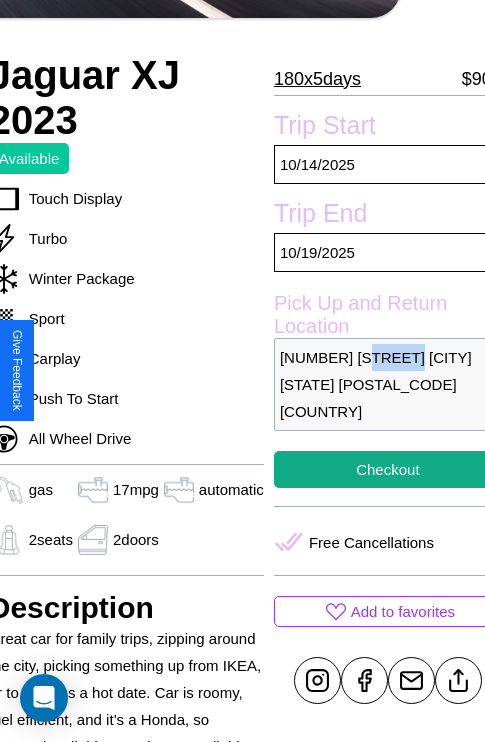 click on "1301 Third Street  Denver Colorado 36817 United States" at bounding box center (388, 384) 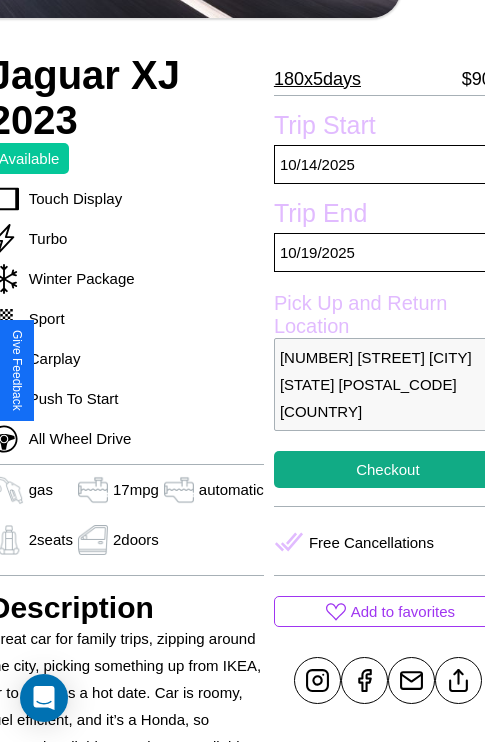 click on "1301 Third Street  Denver Colorado 36817 United States" at bounding box center [388, 384] 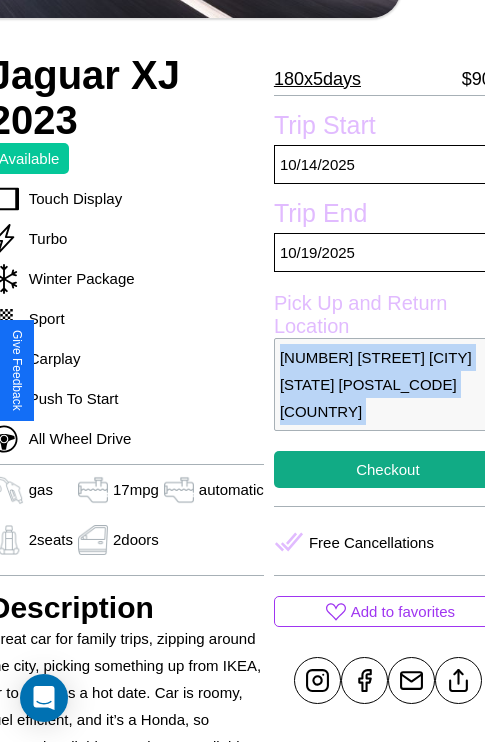 click on "1301 Third Street  Denver Colorado 36817 United States" at bounding box center (388, 384) 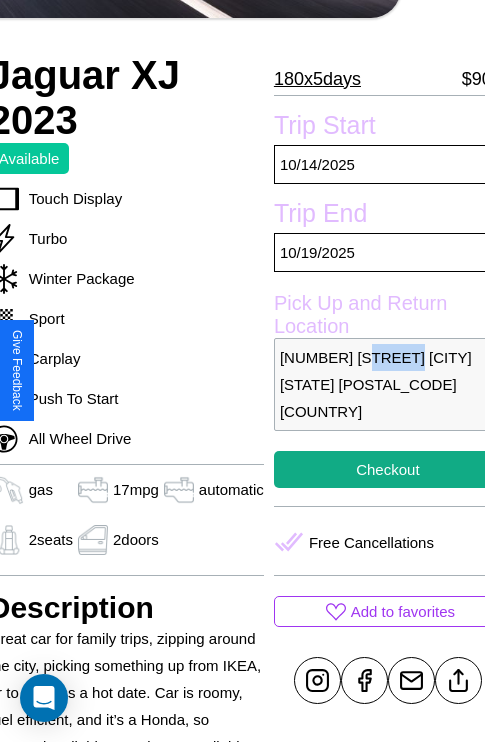 click on "1301 Third Street  Denver Colorado 36817 United States" at bounding box center (388, 384) 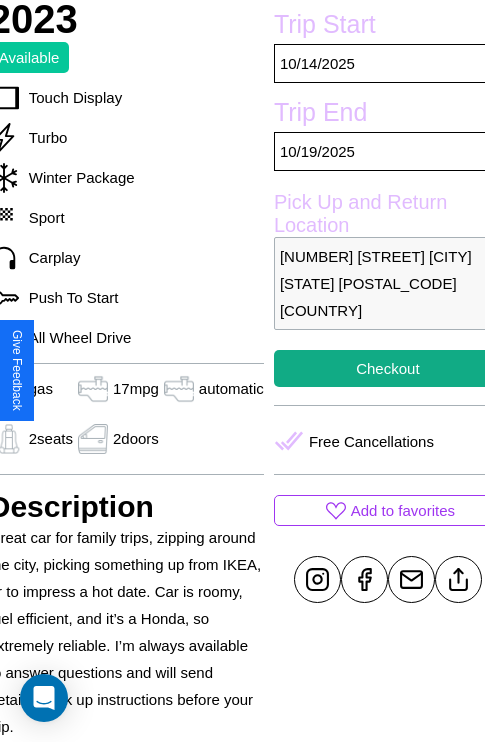 scroll, scrollTop: 710, scrollLeft: 84, axis: both 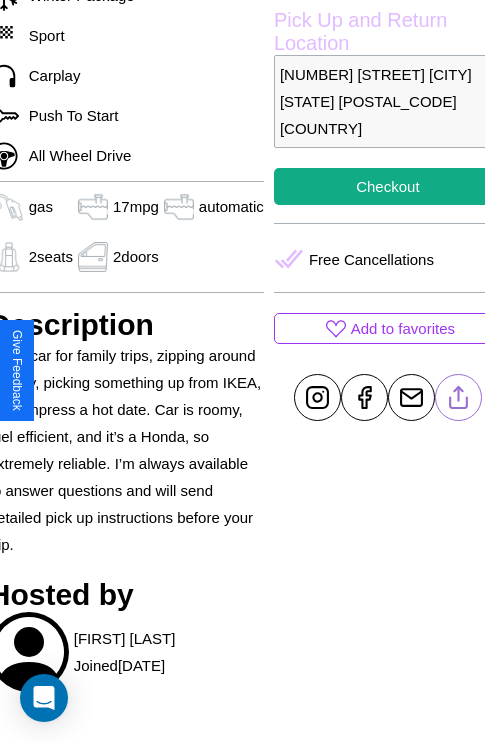 click 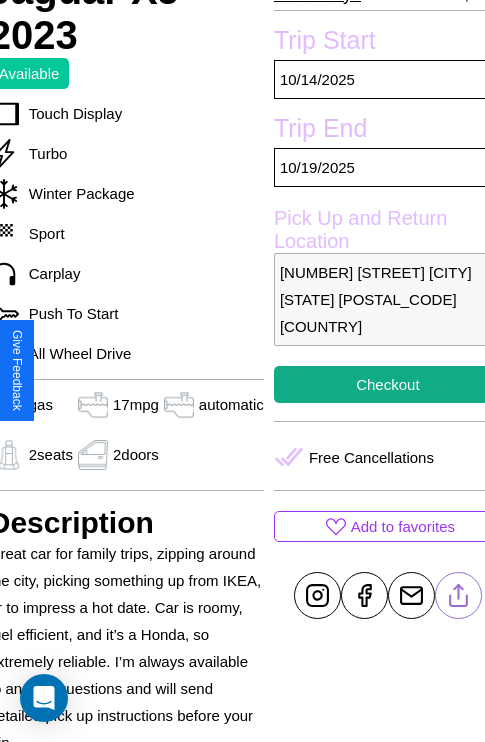 scroll, scrollTop: 499, scrollLeft: 84, axis: both 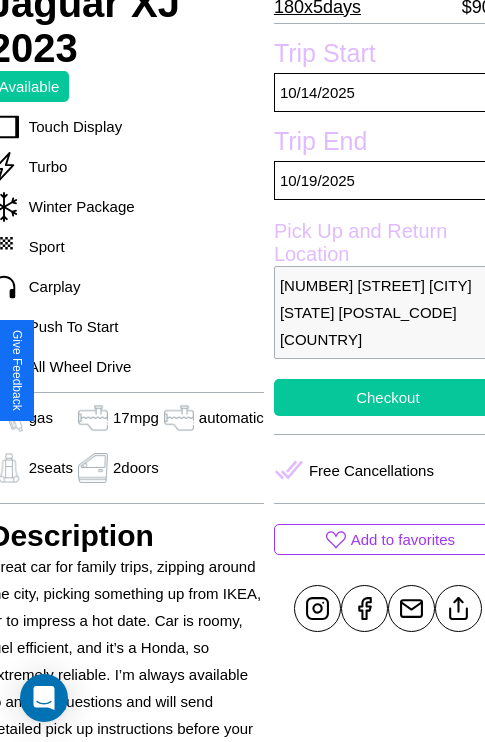 click on "Checkout" at bounding box center (388, 397) 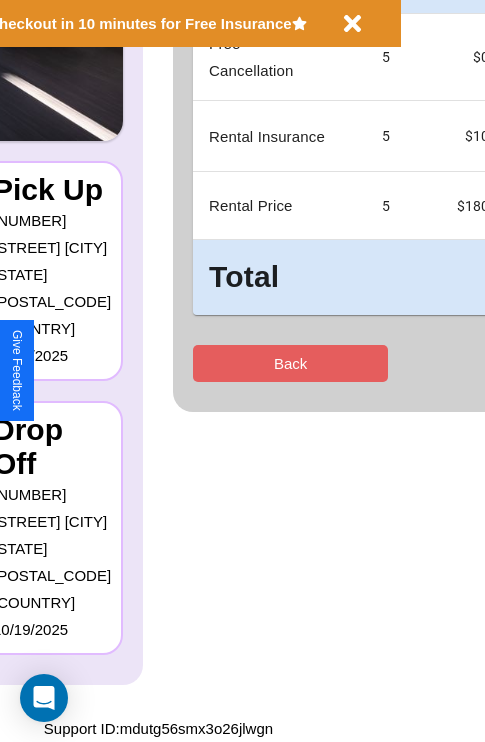 scroll, scrollTop: 0, scrollLeft: 0, axis: both 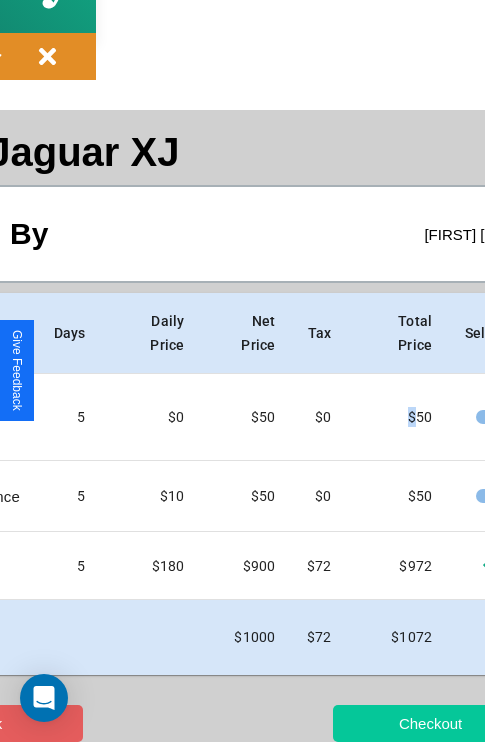 click on "Checkout" at bounding box center [430, 723] 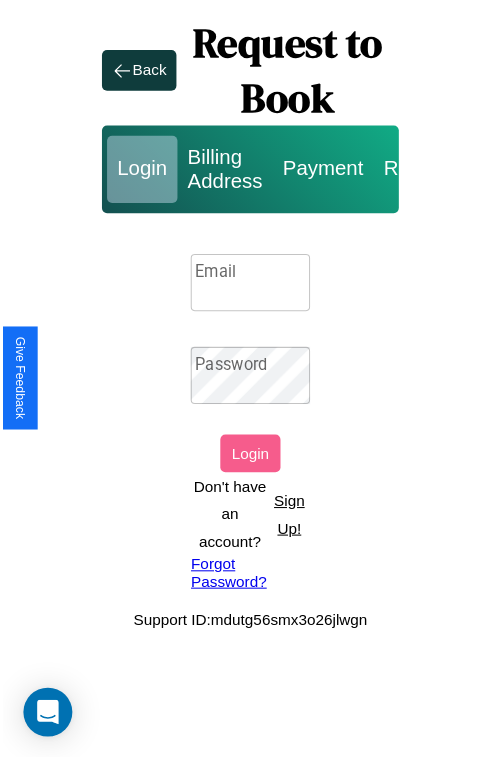 scroll, scrollTop: 0, scrollLeft: 0, axis: both 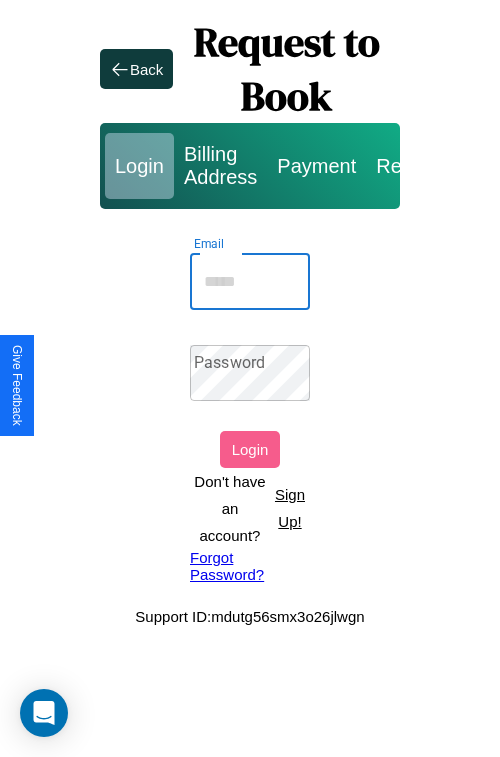 click on "Email" at bounding box center [250, 282] 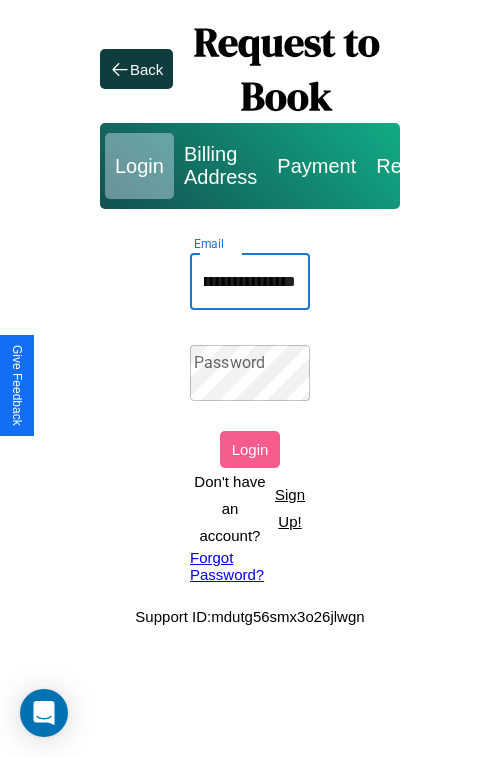 scroll, scrollTop: 0, scrollLeft: 93, axis: horizontal 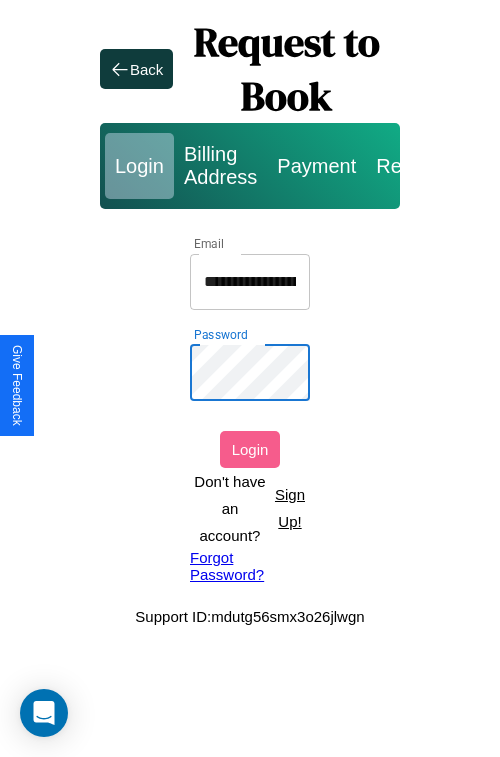 click on "Login" at bounding box center (250, 449) 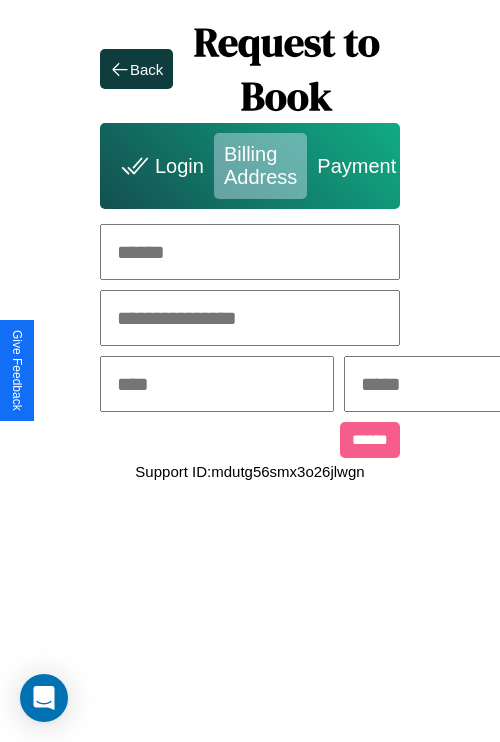 click at bounding box center (250, 252) 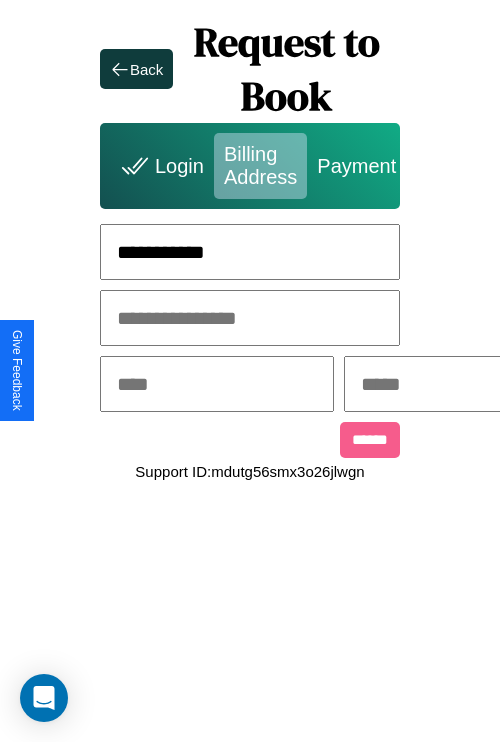 type on "**********" 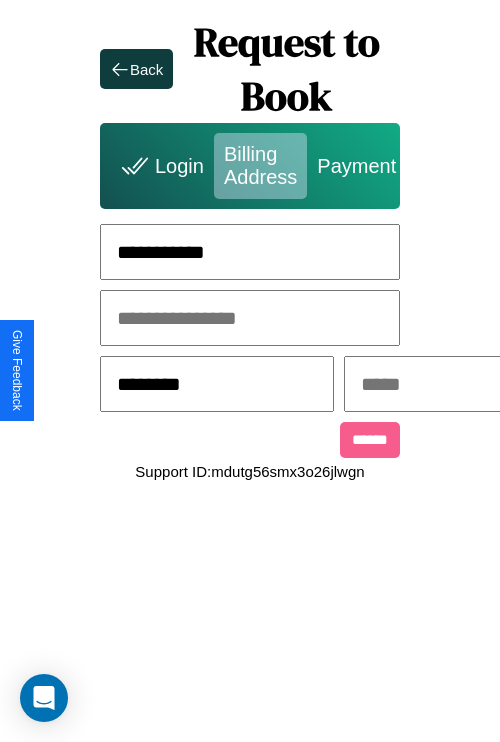 type on "********" 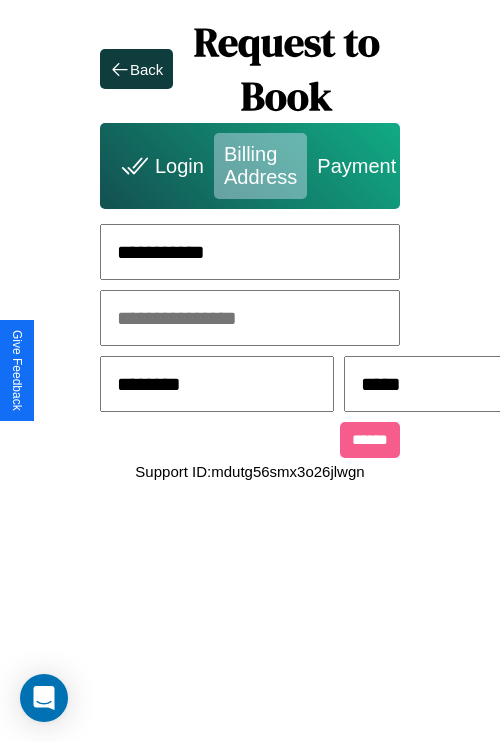scroll, scrollTop: 0, scrollLeft: 517, axis: horizontal 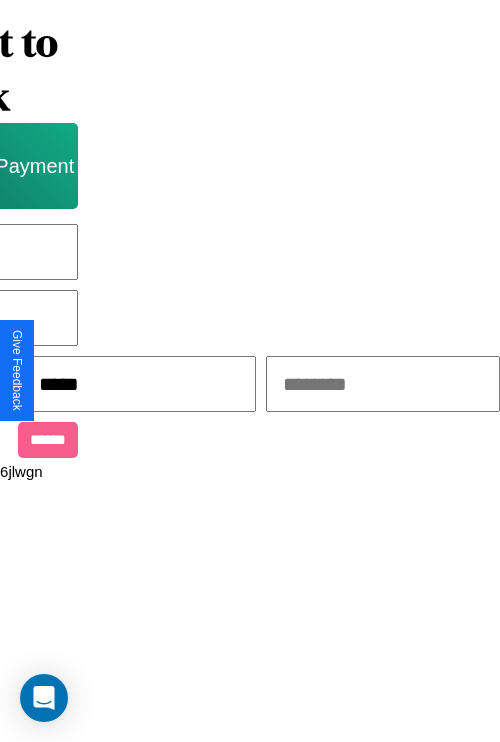type on "*****" 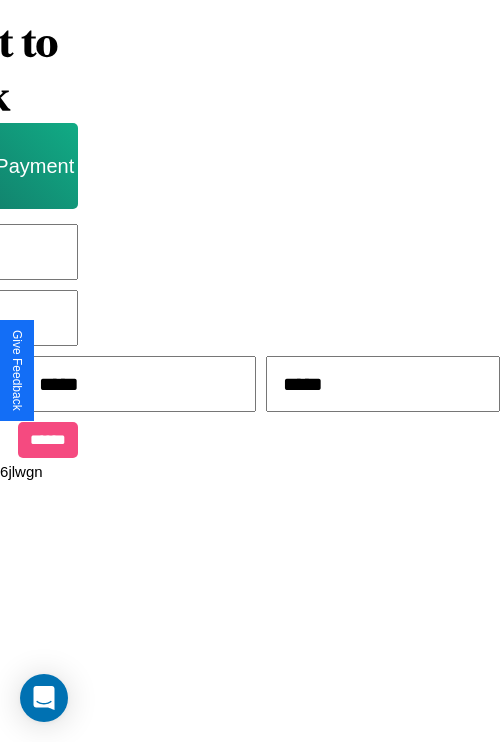 type on "*****" 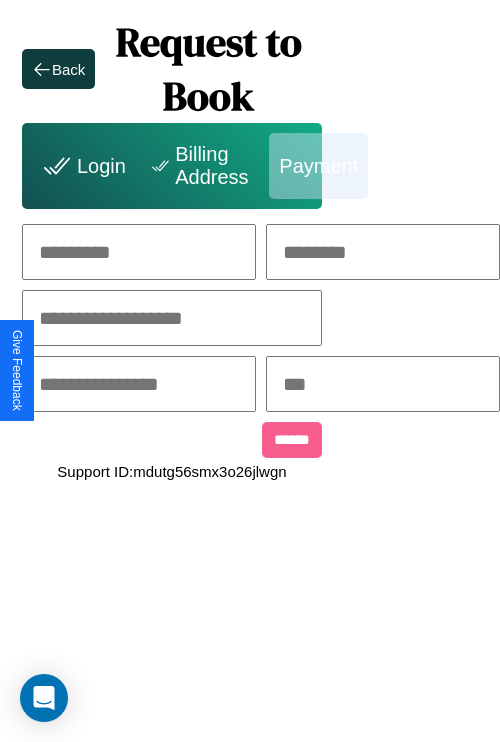 click at bounding box center (139, 252) 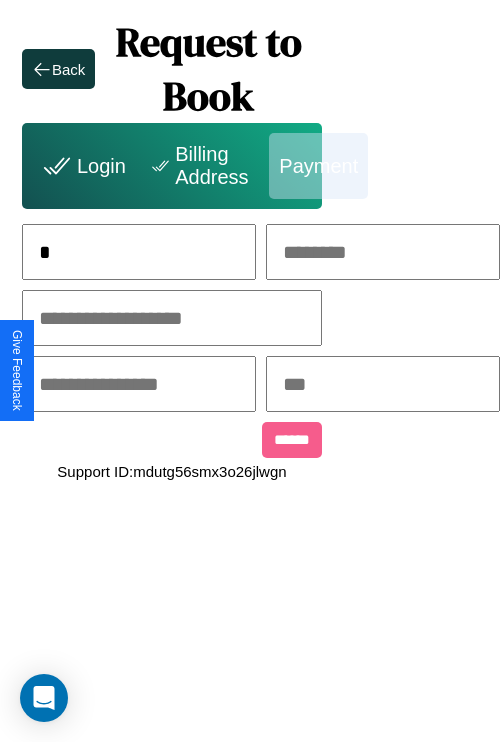 scroll, scrollTop: 0, scrollLeft: 130, axis: horizontal 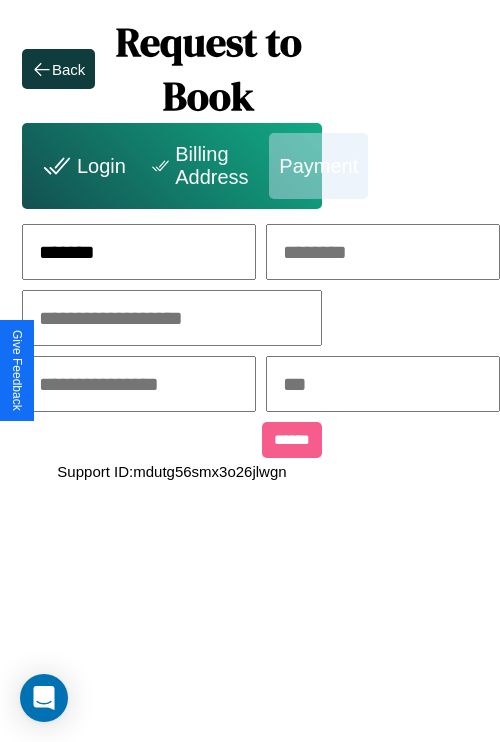 type on "*******" 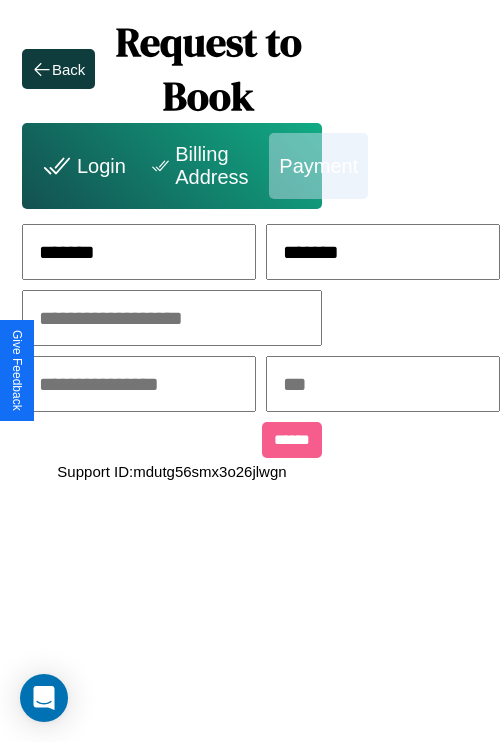 type on "*******" 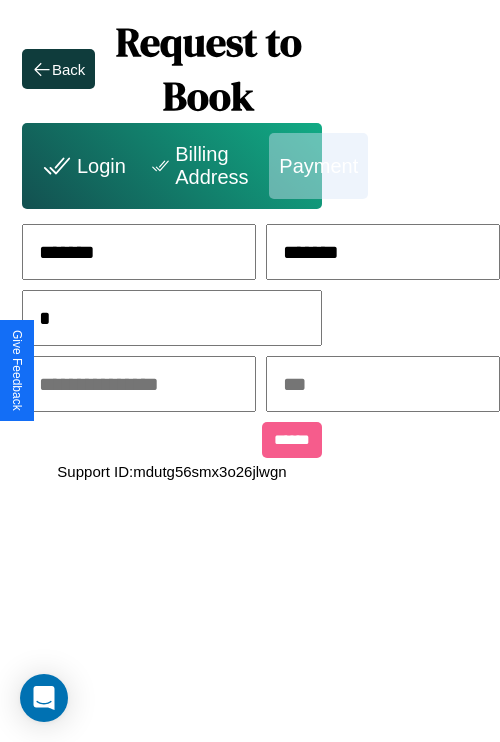 scroll, scrollTop: 0, scrollLeft: 128, axis: horizontal 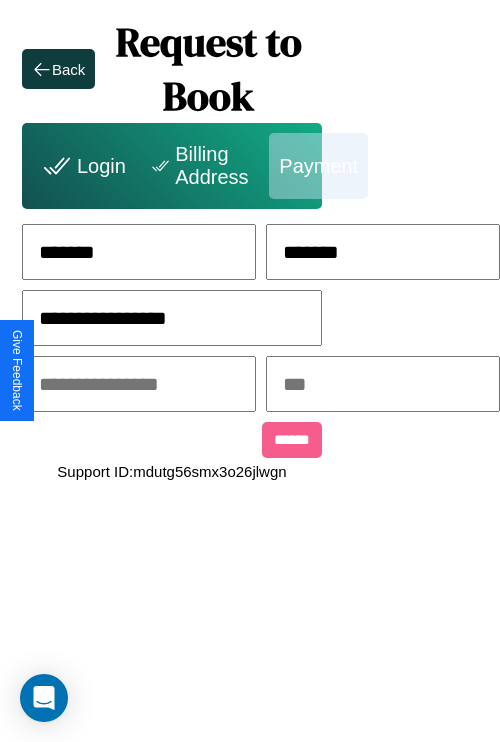 type on "**********" 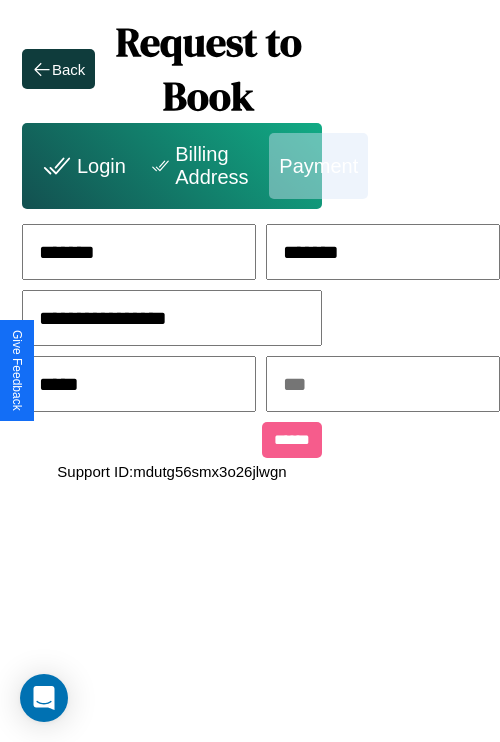 type on "*****" 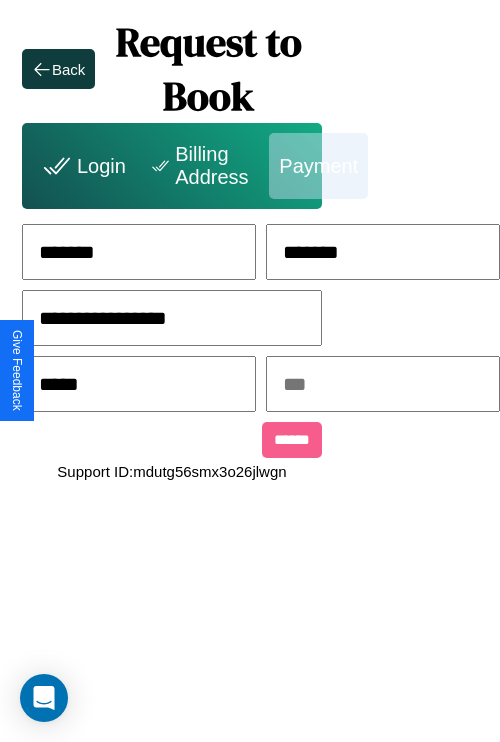 click at bounding box center [383, 384] 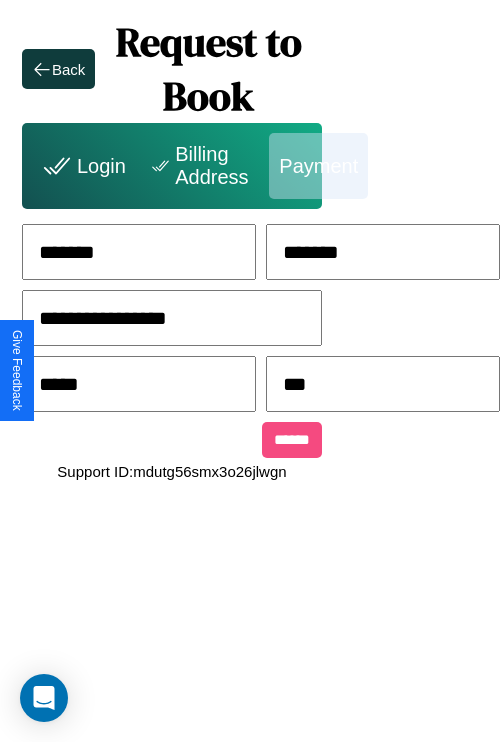 type on "***" 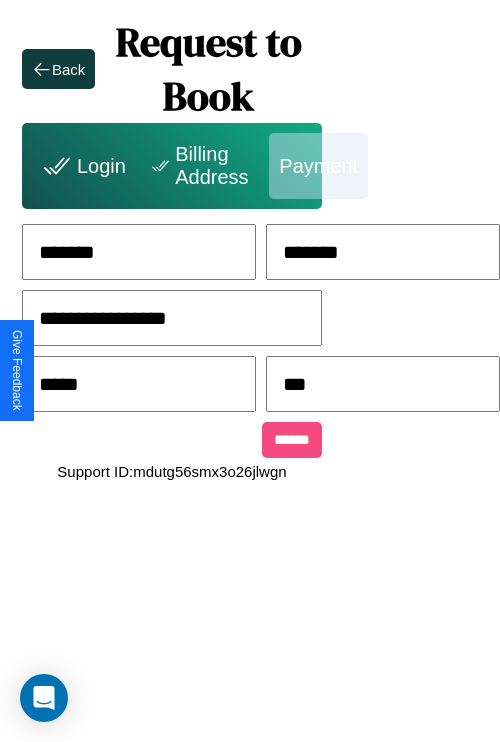 click on "******" at bounding box center (292, 440) 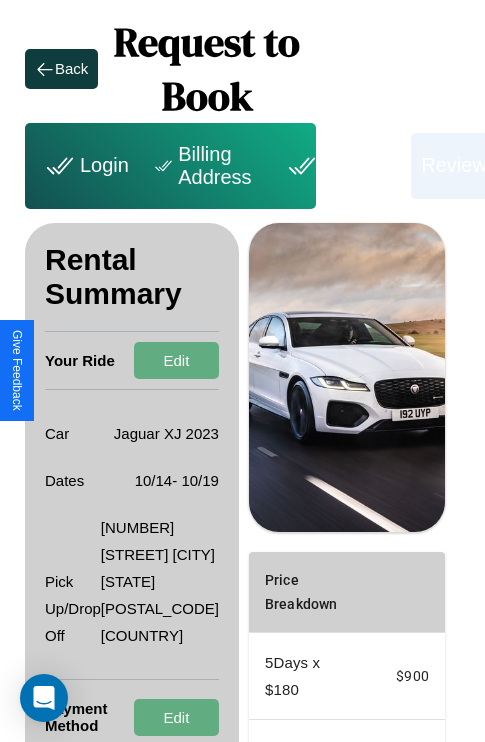 scroll, scrollTop: 328, scrollLeft: 72, axis: both 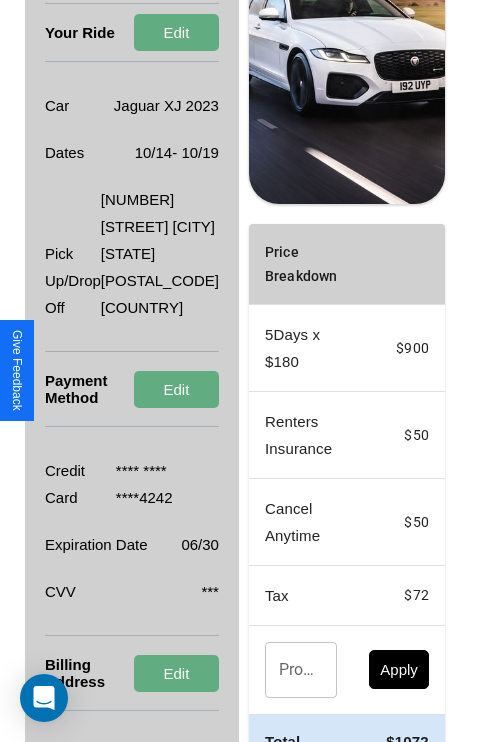 click on "Promo Code" at bounding box center [290, 670] 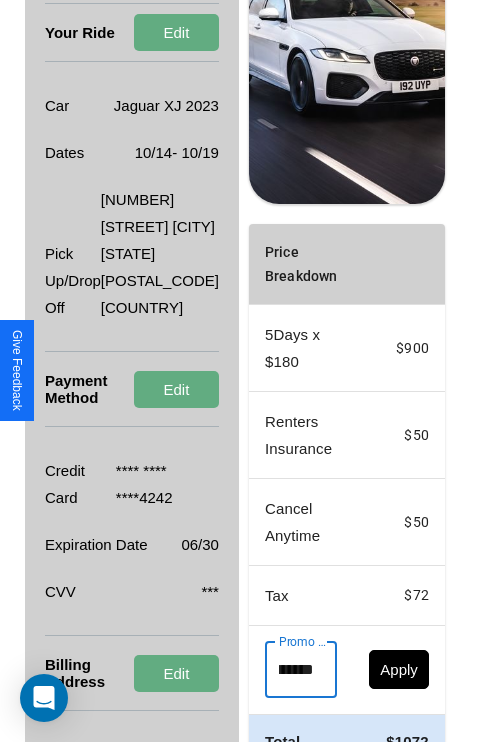 scroll, scrollTop: 0, scrollLeft: 96, axis: horizontal 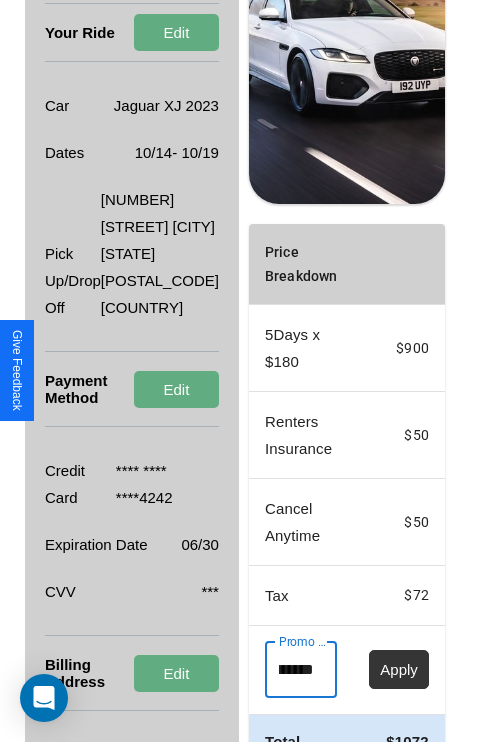 type on "**********" 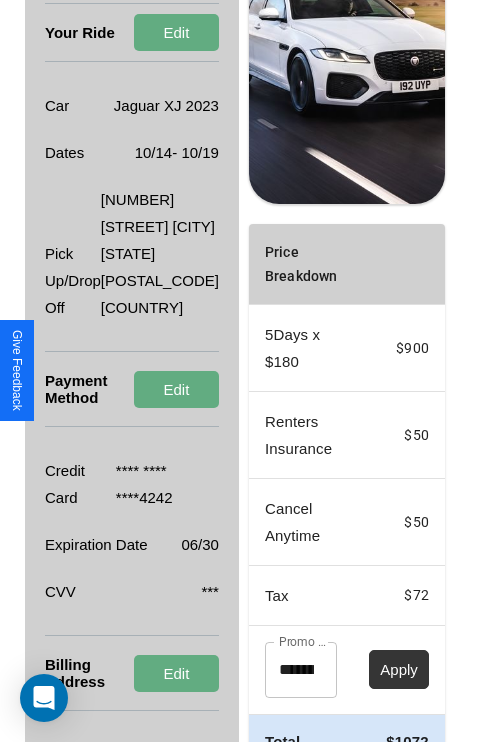 click on "Apply" at bounding box center [399, 669] 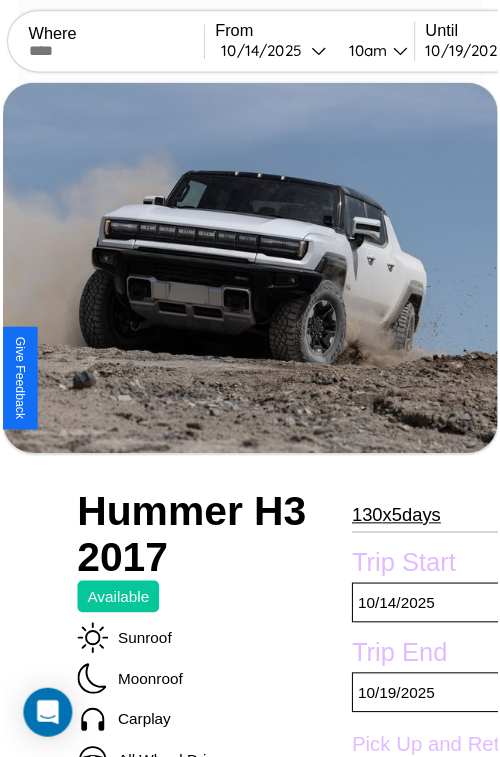 scroll, scrollTop: 220, scrollLeft: 72, axis: both 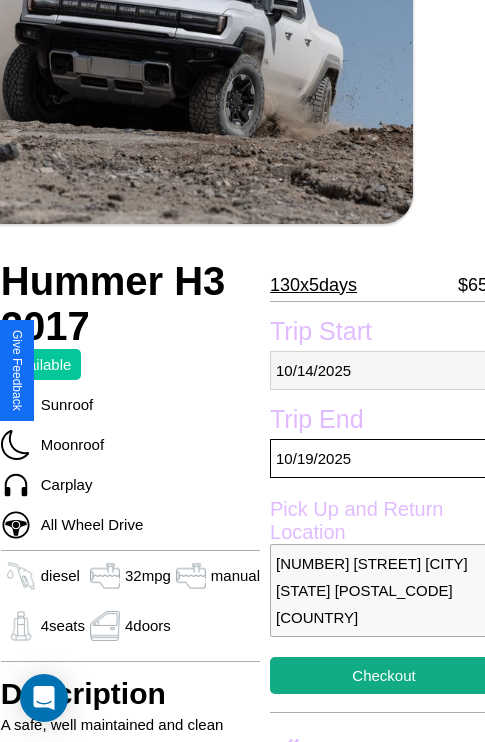 click on "10 / 14 / 2025" at bounding box center (384, 370) 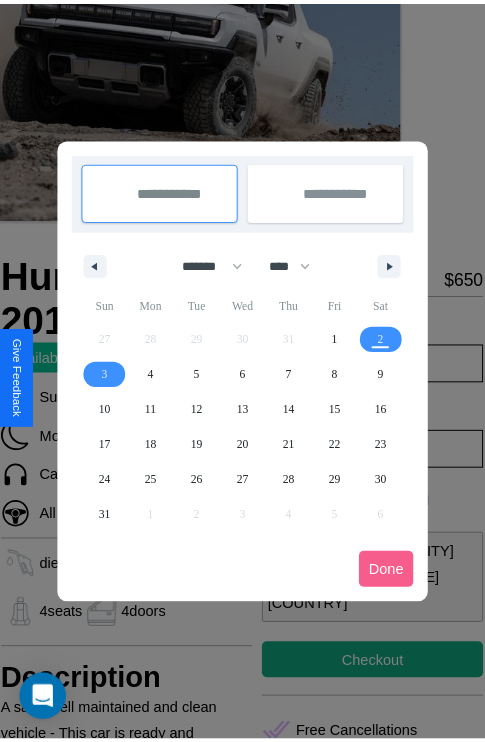 scroll, scrollTop: 0, scrollLeft: 72, axis: horizontal 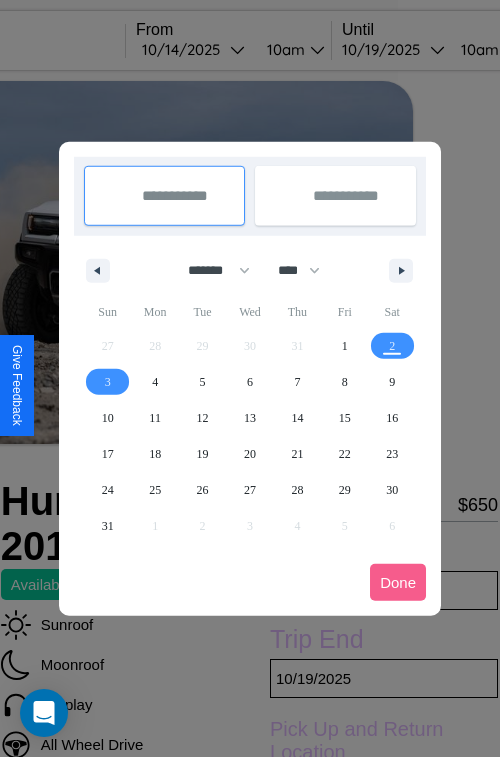 click at bounding box center (250, 378) 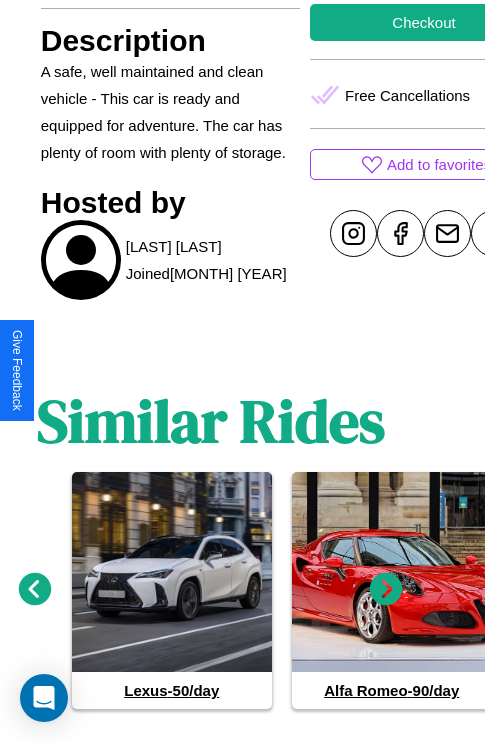 scroll, scrollTop: 907, scrollLeft: 30, axis: both 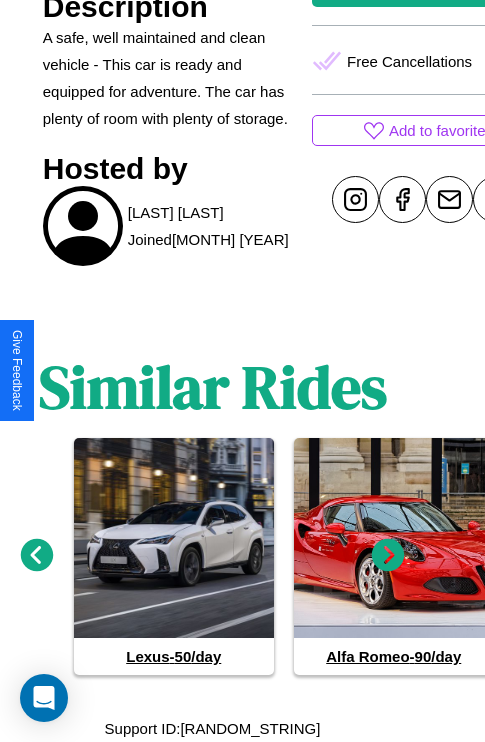 click 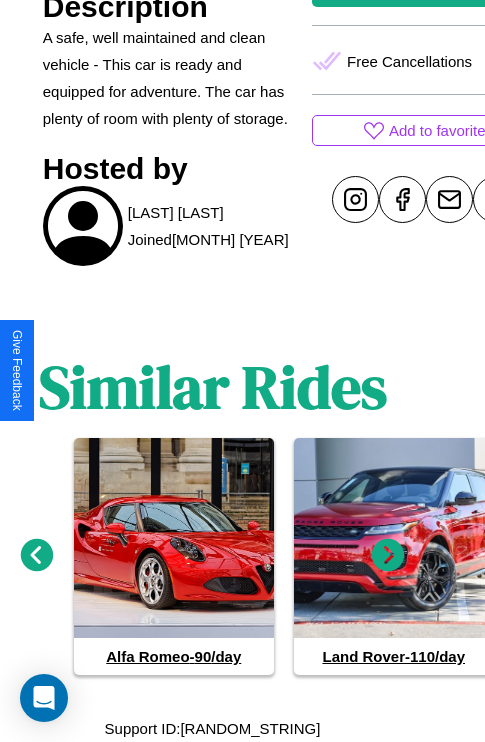 click 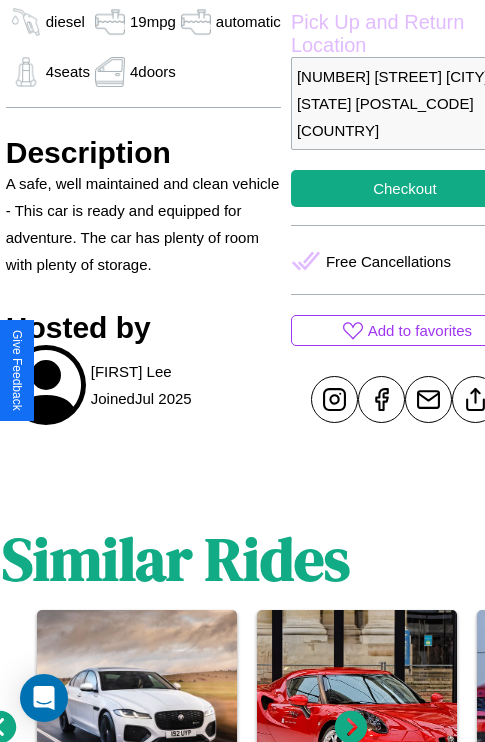 scroll, scrollTop: 669, scrollLeft: 68, axis: both 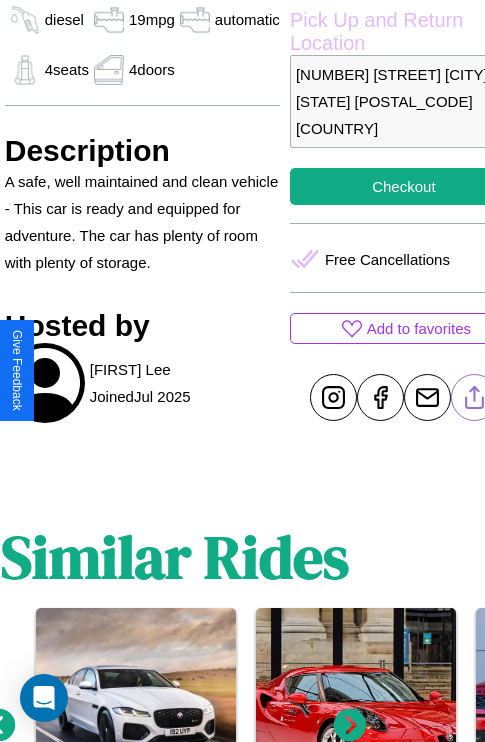 click 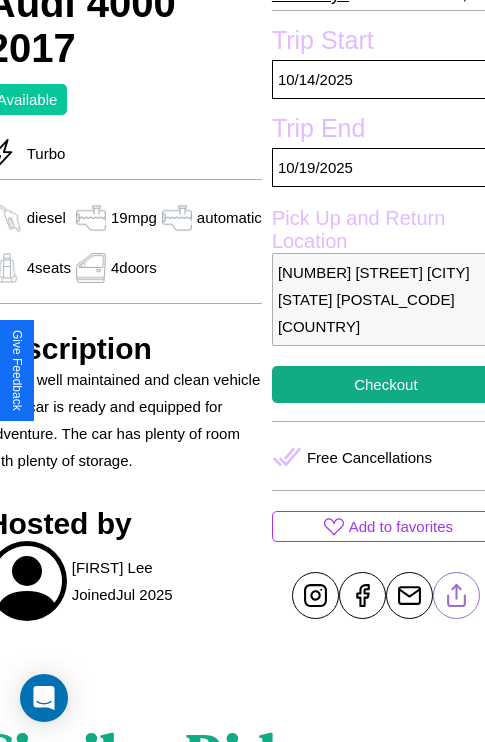 scroll, scrollTop: 458, scrollLeft: 88, axis: both 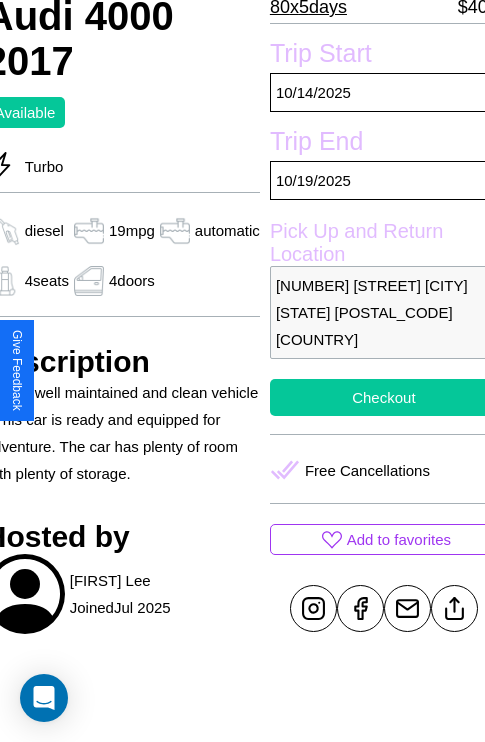 click on "Checkout" at bounding box center (384, 397) 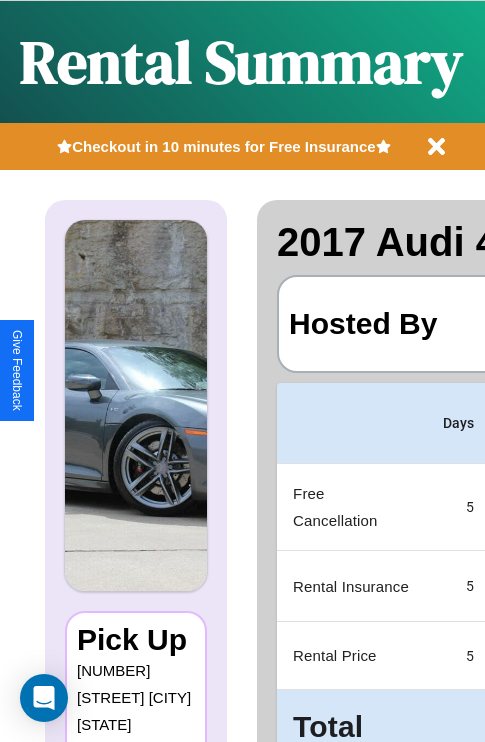 scroll, scrollTop: 0, scrollLeft: 383, axis: horizontal 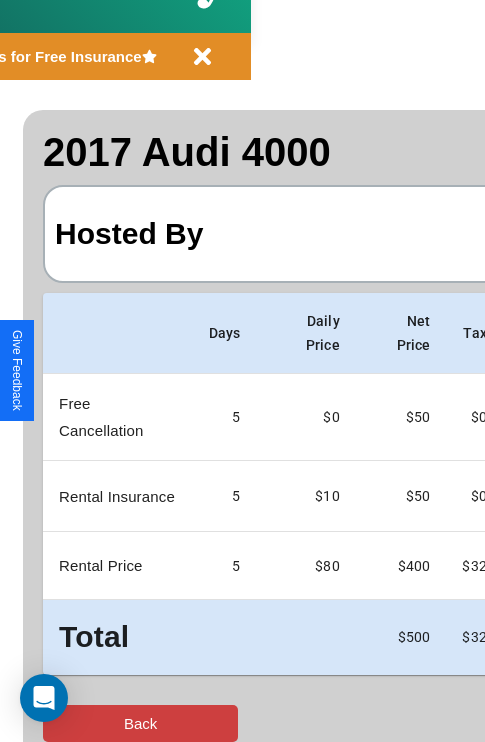 click on "Back" at bounding box center (140, 723) 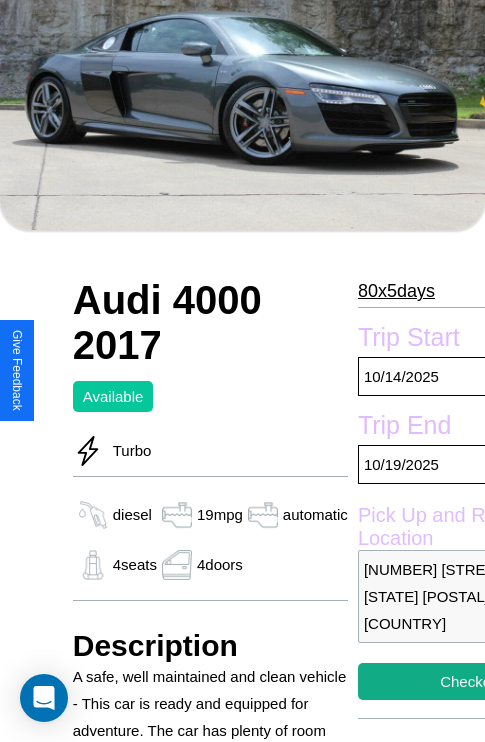 scroll, scrollTop: 94, scrollLeft: 0, axis: vertical 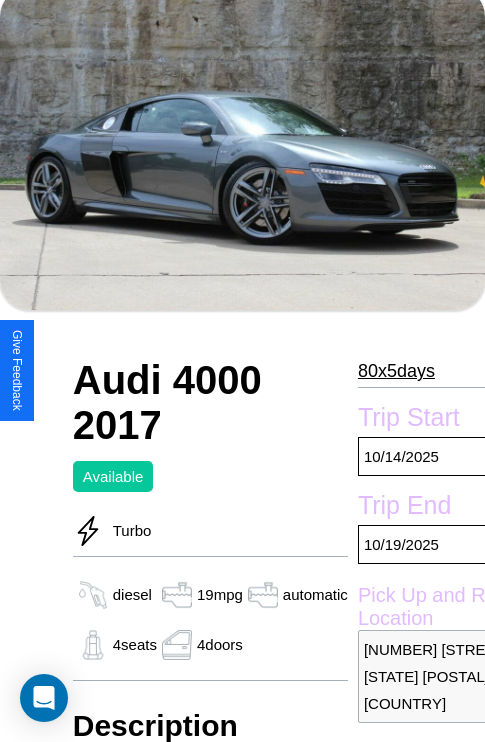 click on "[NUMBER]  x  [NUMBER] [WORD]" at bounding box center (396, 371) 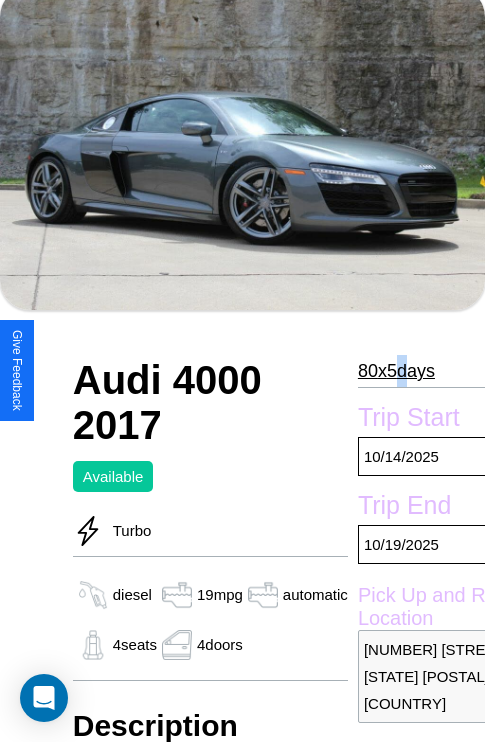 click on "[NUMBER]  x  [NUMBER] [WORD]" at bounding box center (396, 371) 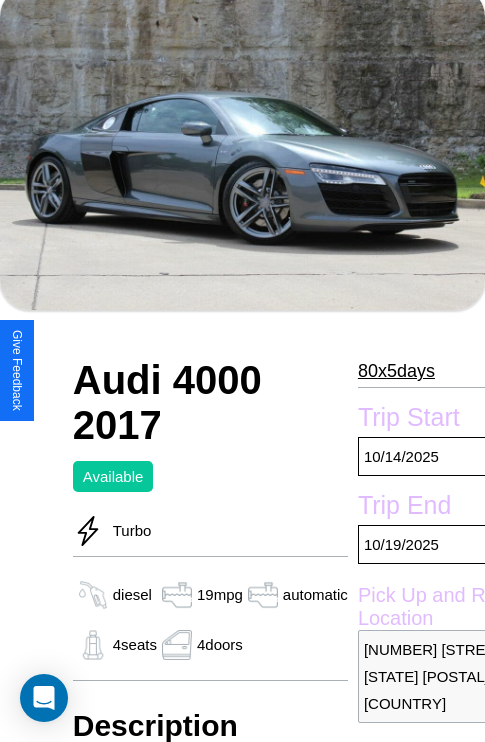 click on "[NUMBER]  x  [NUMBER] [WORD]" at bounding box center (396, 371) 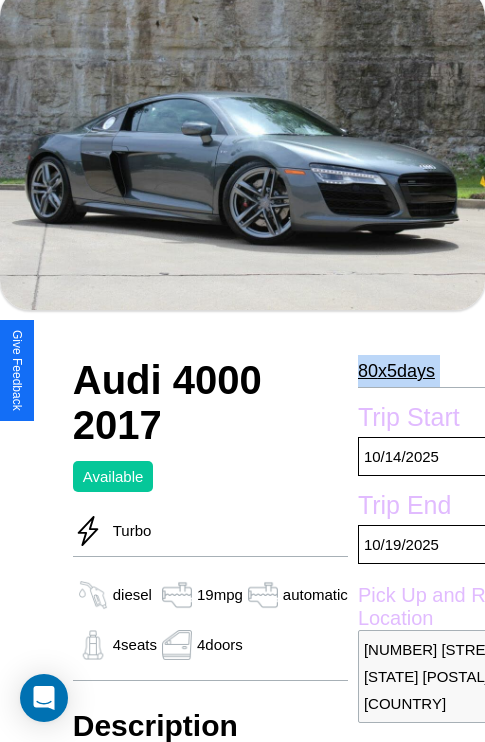 click on "[NUMBER]  x  [NUMBER] [WORD]" at bounding box center (396, 371) 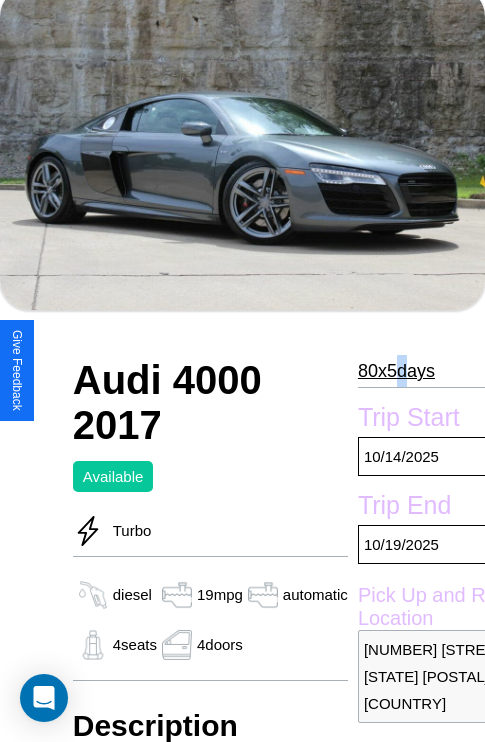 click on "[NUMBER]  x  [NUMBER] [WORD]" at bounding box center (396, 371) 